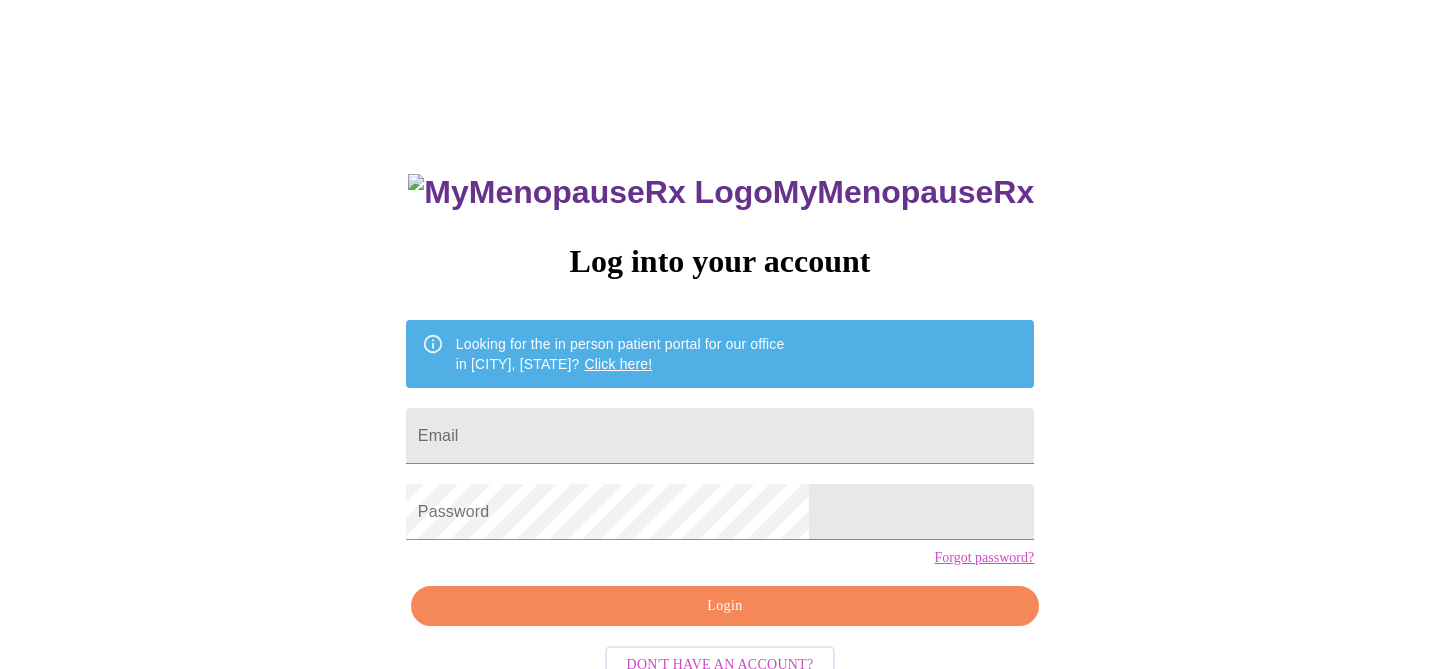 scroll, scrollTop: 0, scrollLeft: 0, axis: both 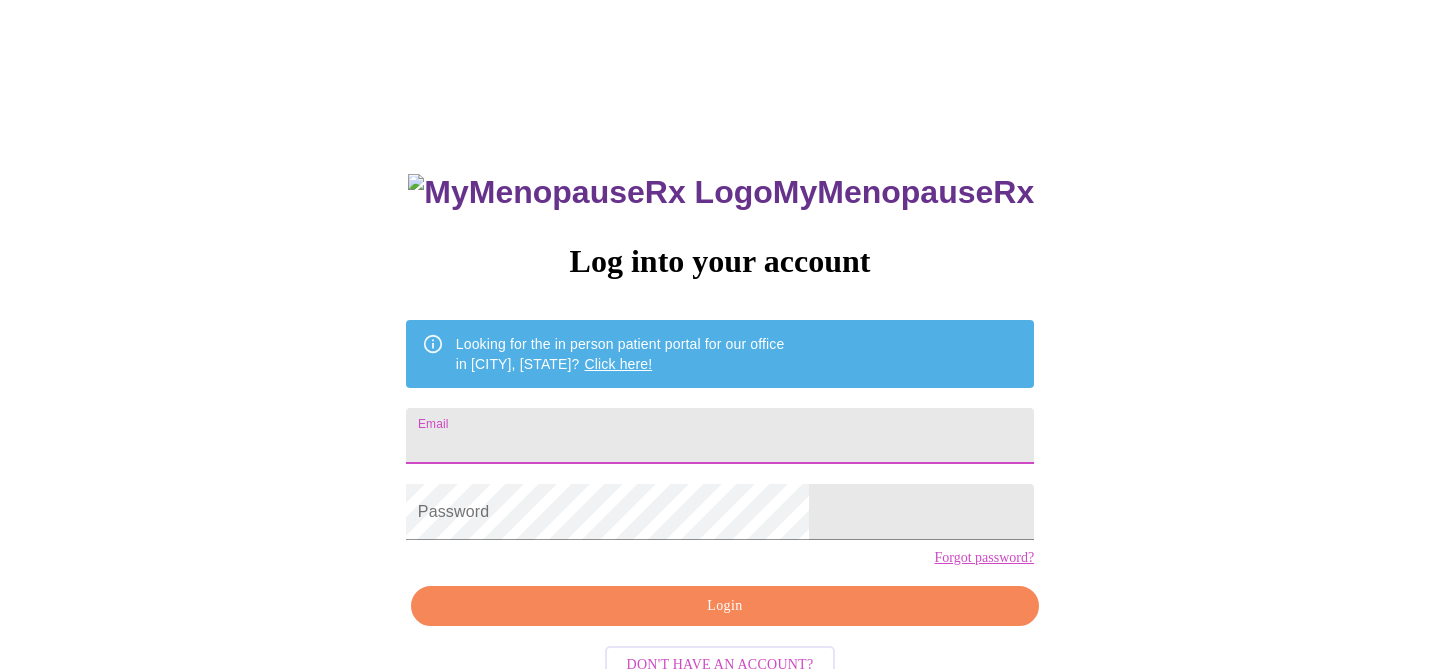 click on "Email" at bounding box center (720, 436) 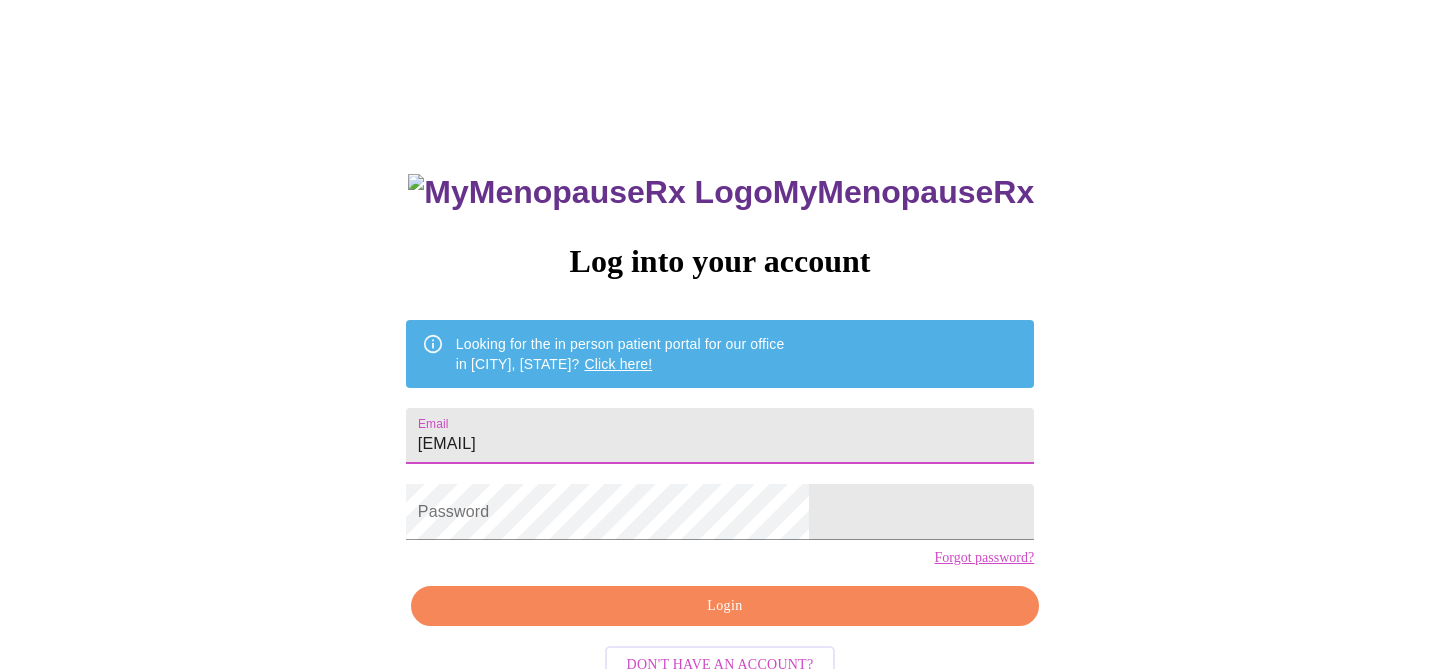 type on "alexajoyk@gmail.com" 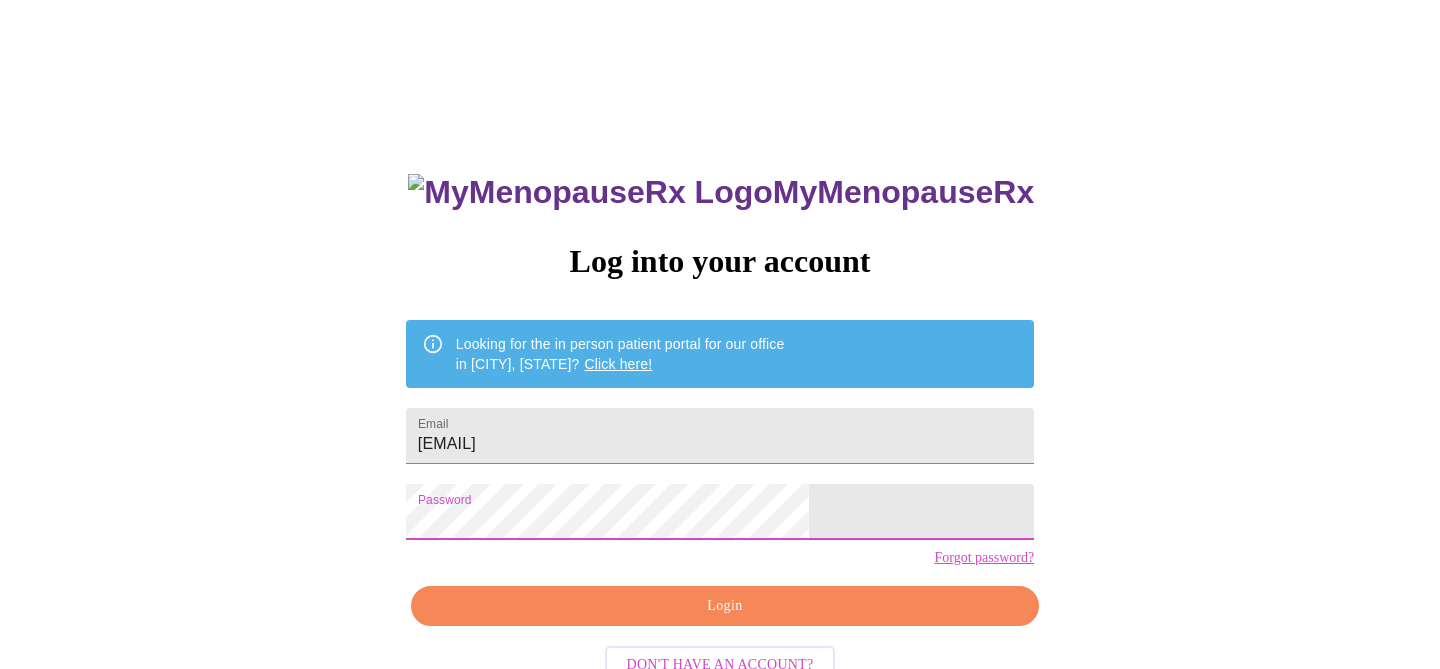 click on "Login" at bounding box center [725, 606] 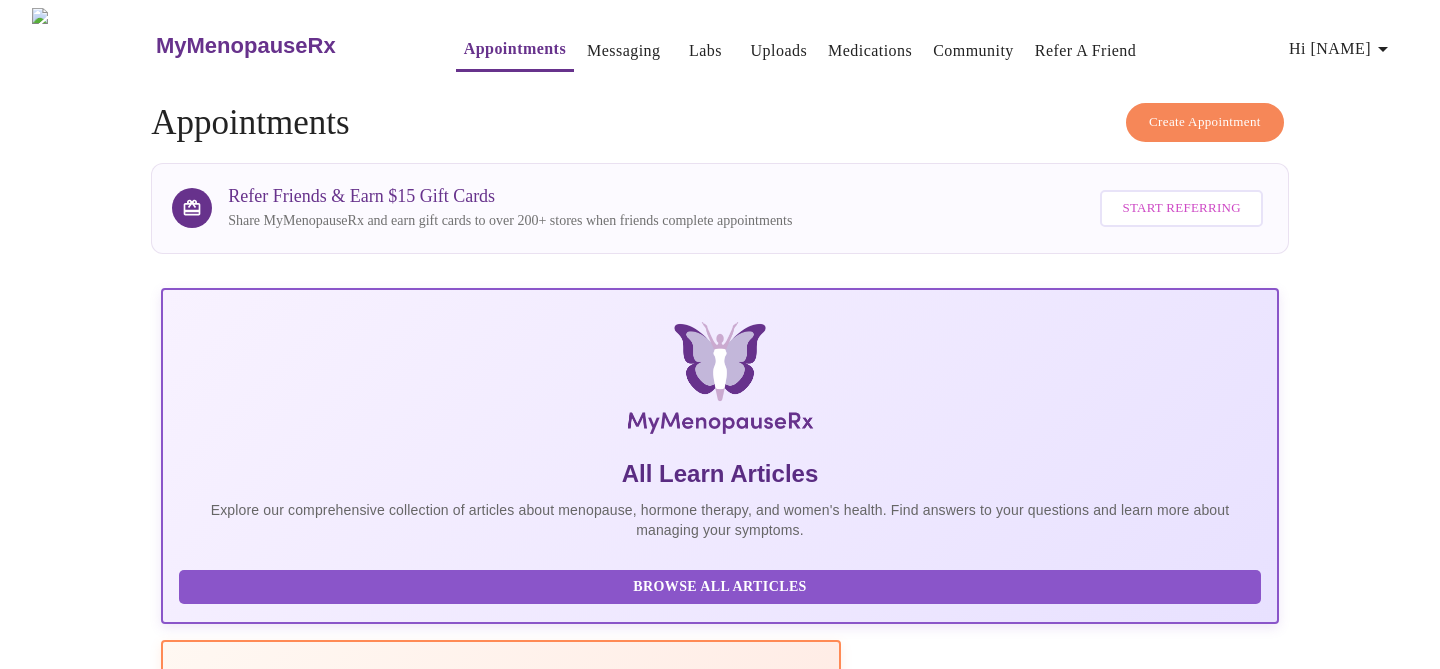 scroll, scrollTop: 425, scrollLeft: 0, axis: vertical 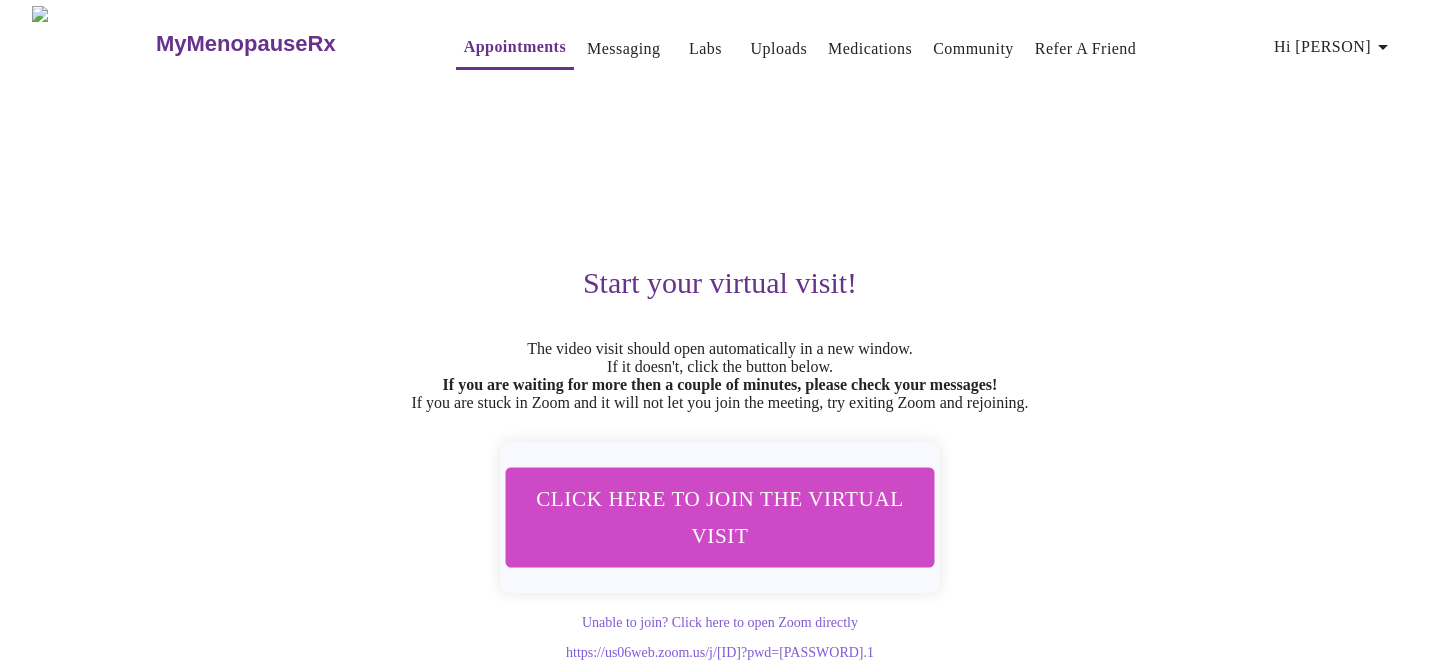 click on "Click here to join the virtual visit" at bounding box center (719, 517) 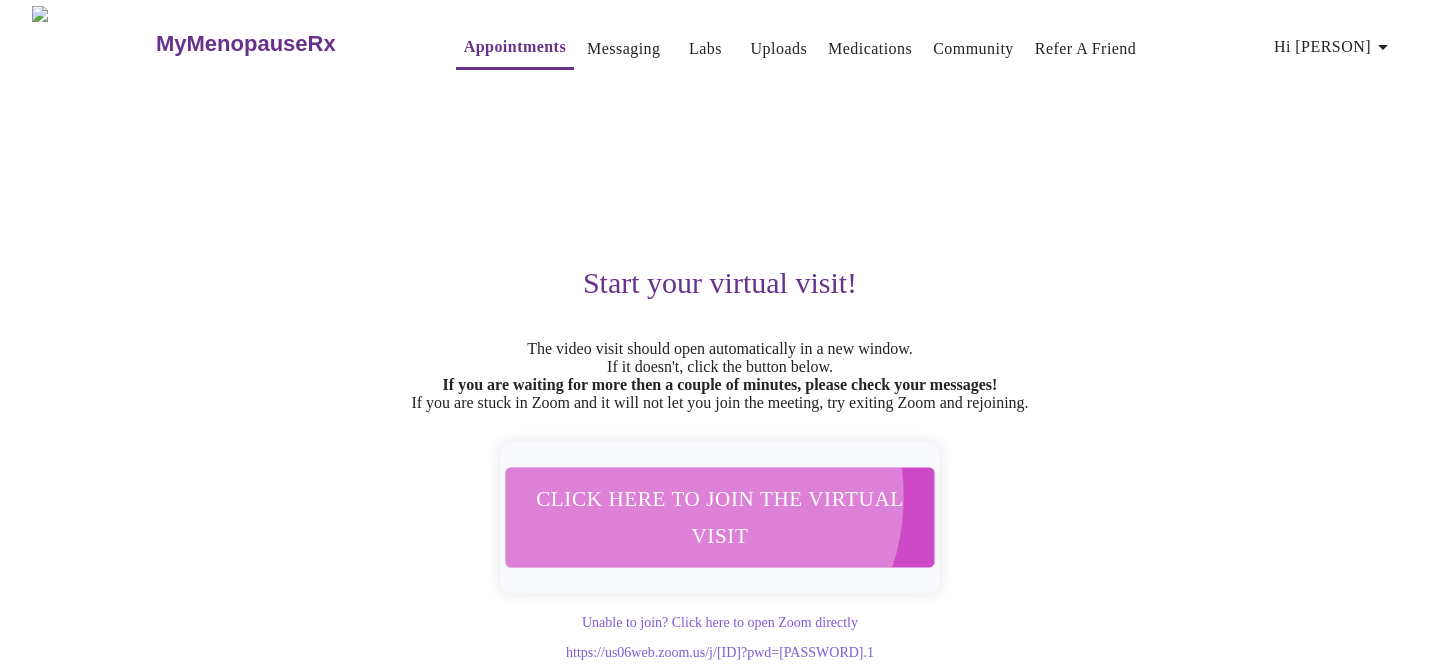 click on "Click here to join the virtual visit" at bounding box center [719, 517] 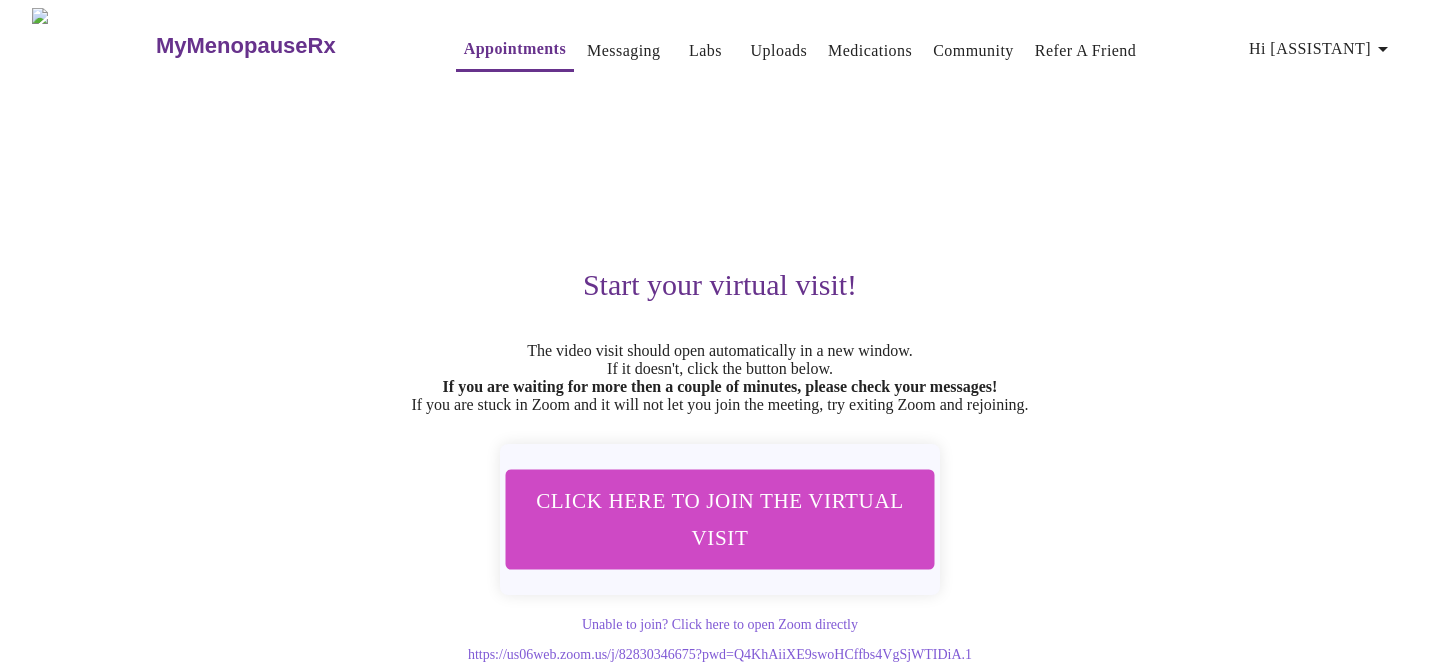 scroll, scrollTop: 0, scrollLeft: 0, axis: both 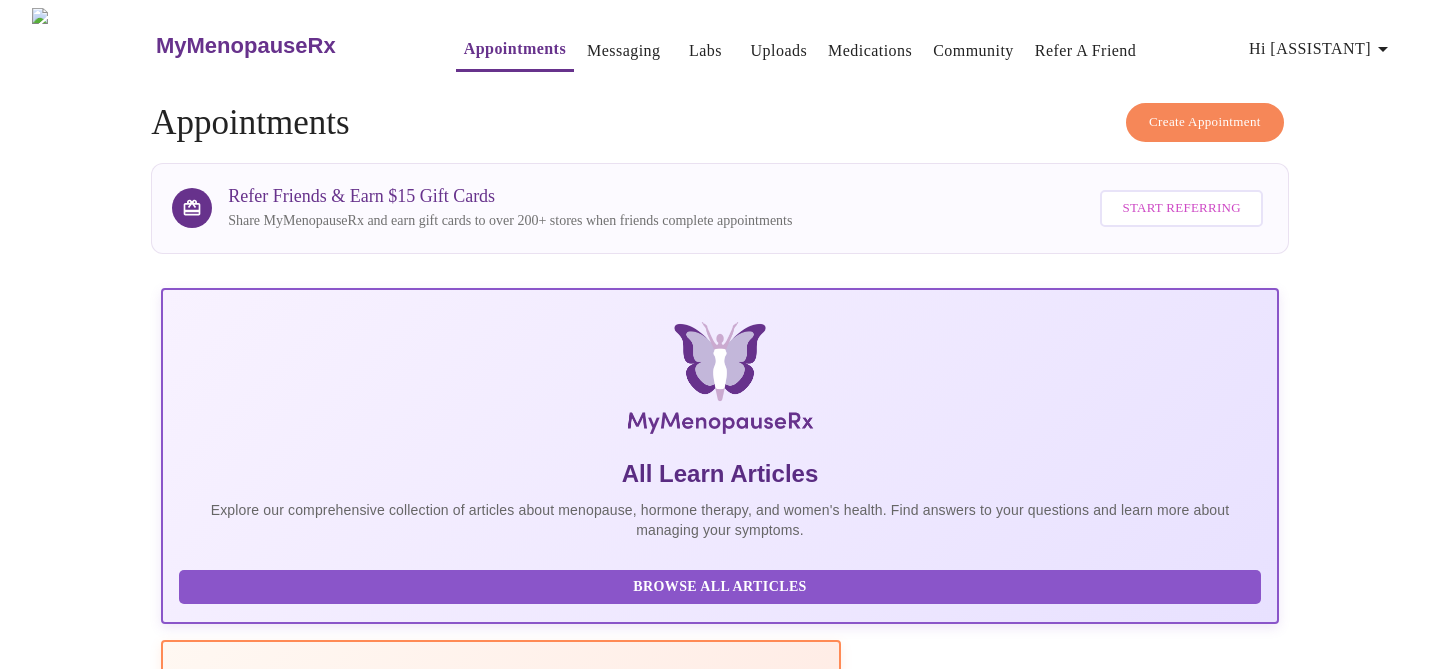 click on "Messaging" at bounding box center (623, 51) 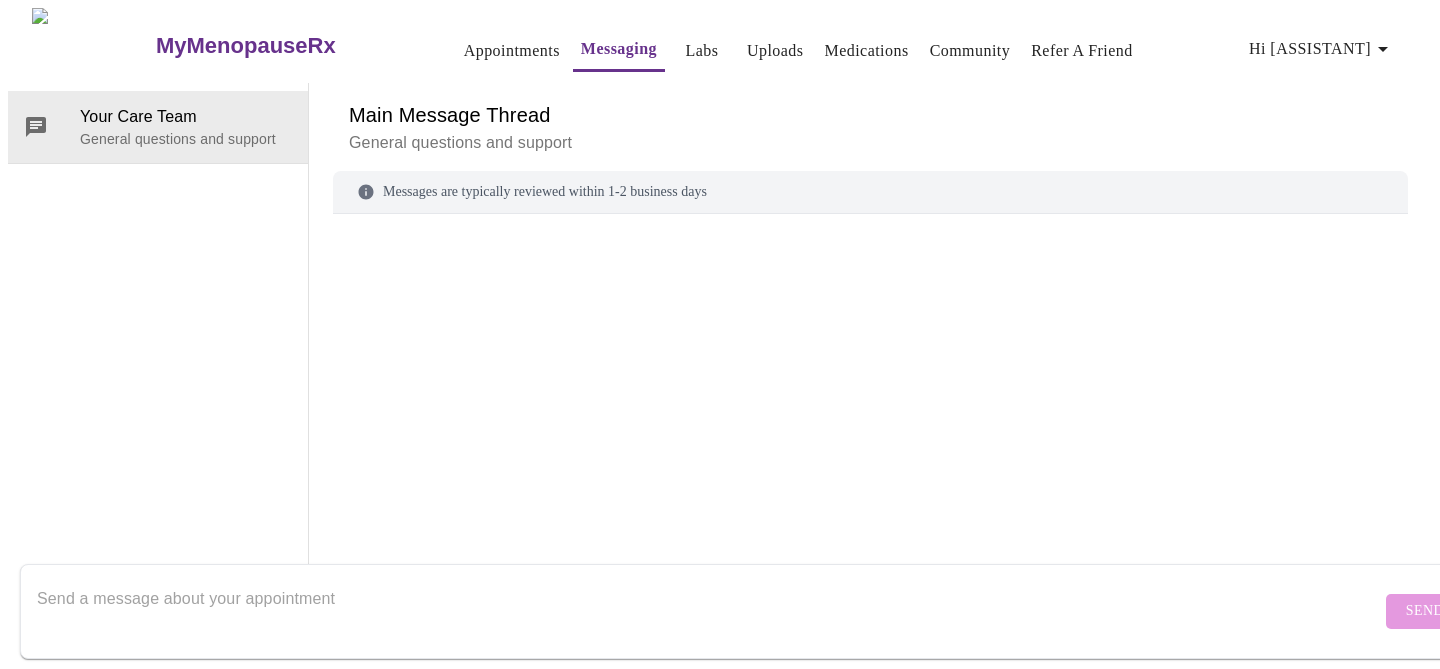 scroll, scrollTop: 75, scrollLeft: 0, axis: vertical 